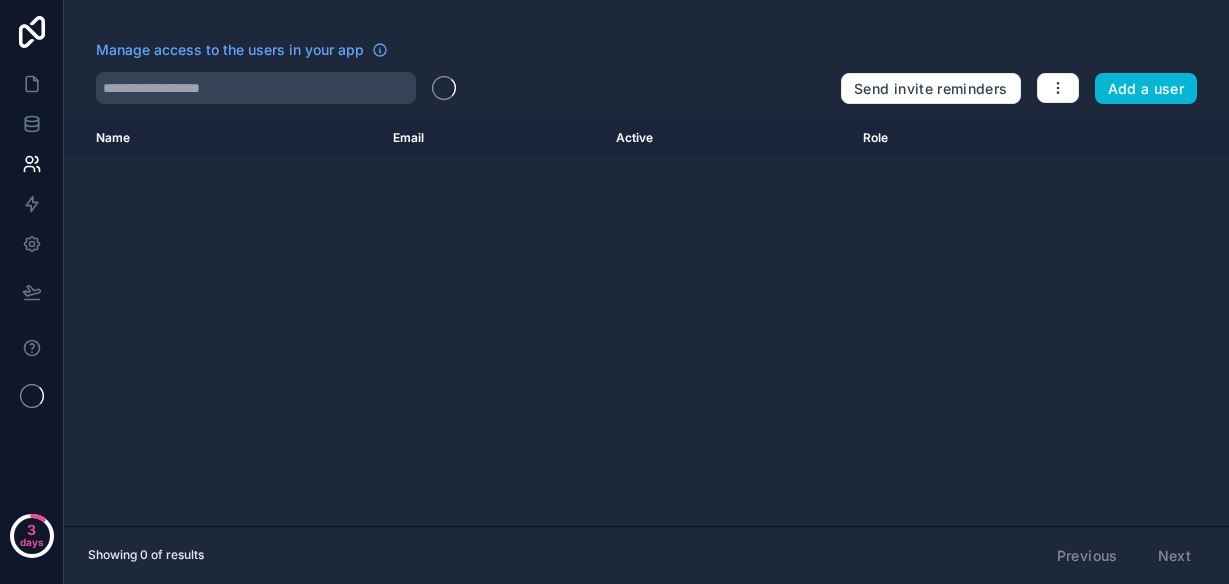 scroll, scrollTop: 0, scrollLeft: 0, axis: both 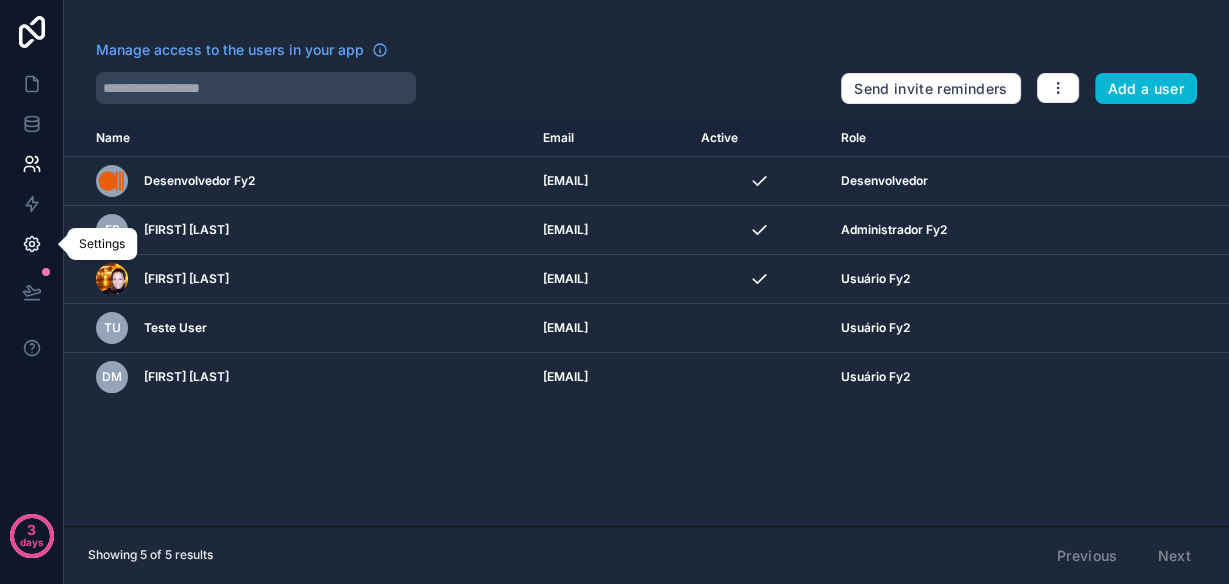 click 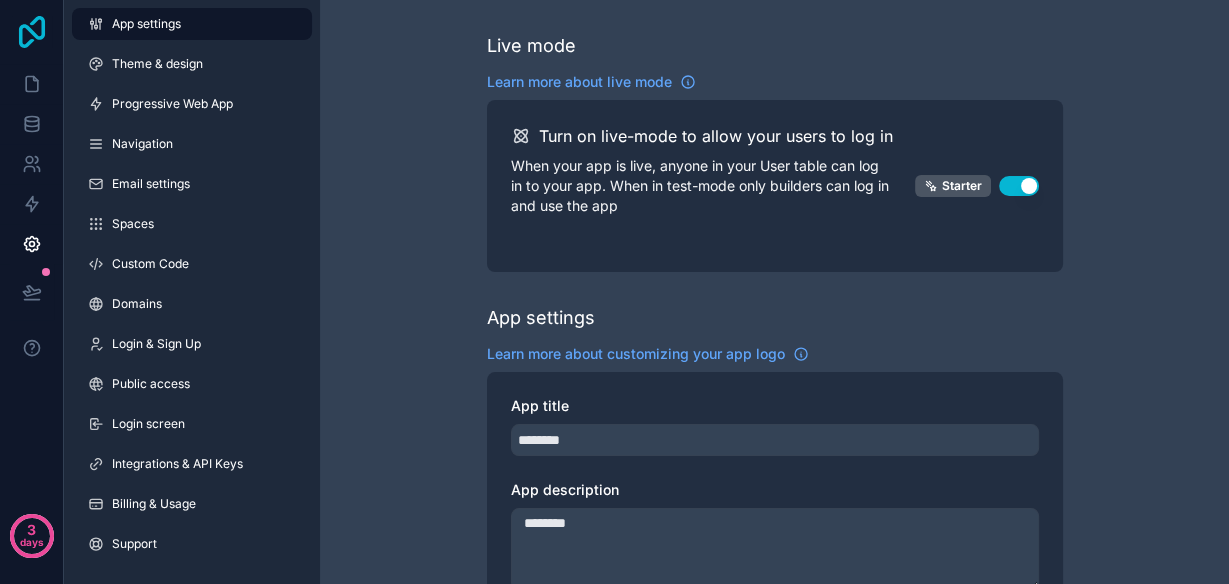 click 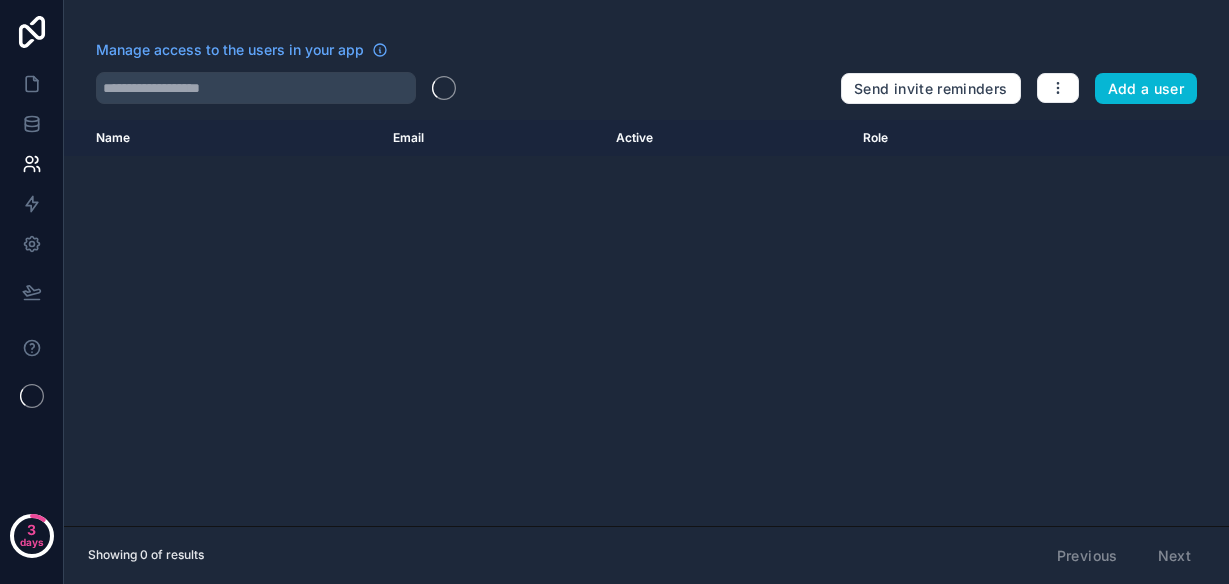 scroll, scrollTop: 0, scrollLeft: 0, axis: both 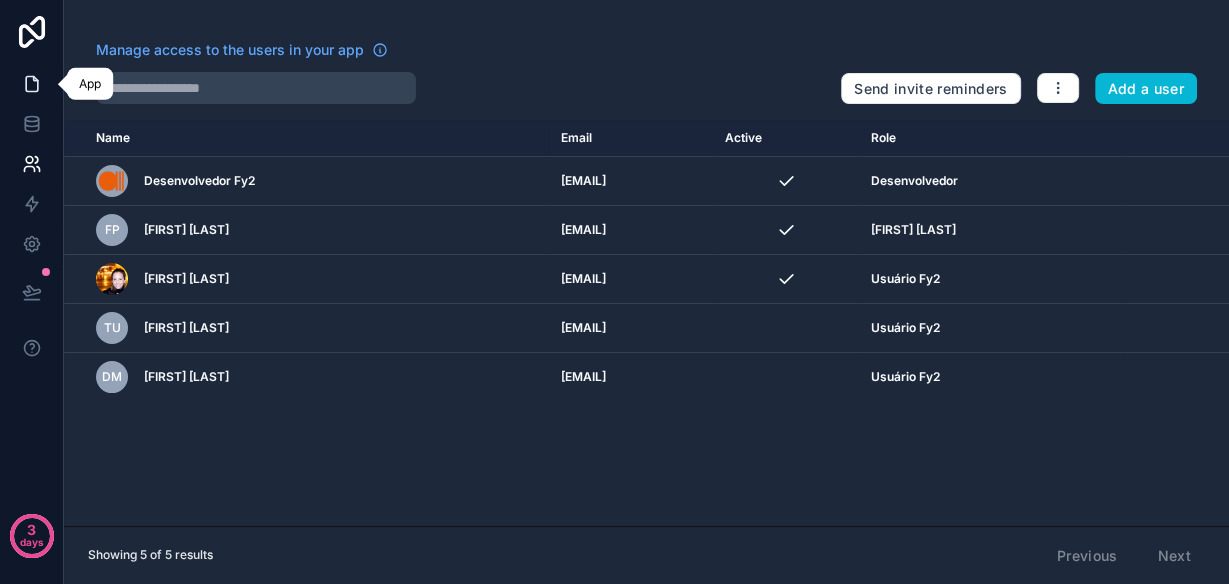 click at bounding box center (31, 84) 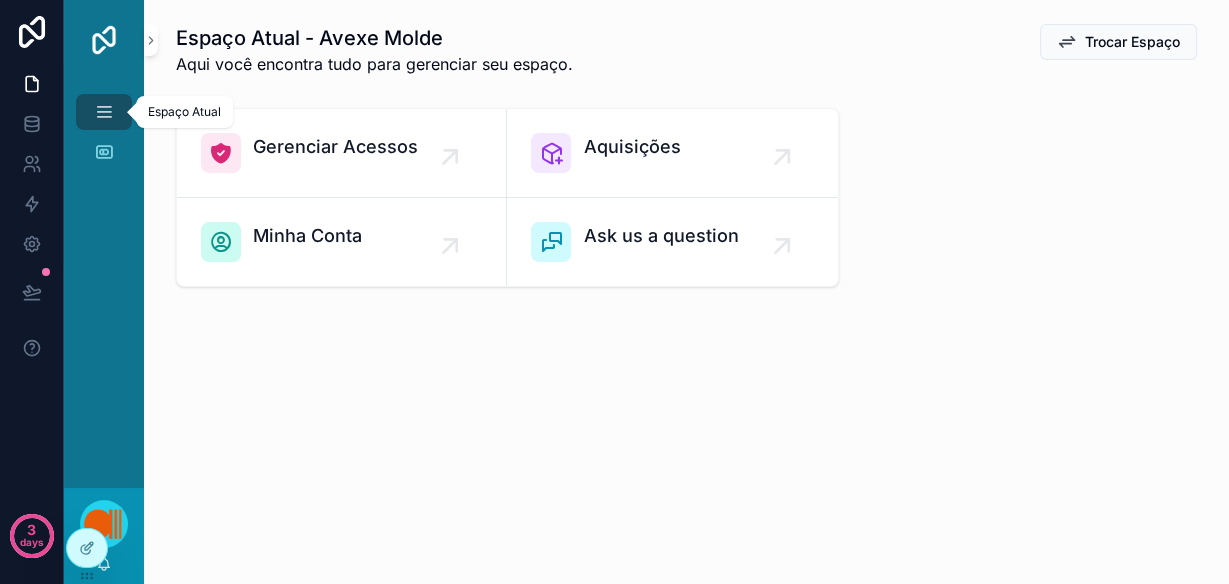 click at bounding box center [104, 112] 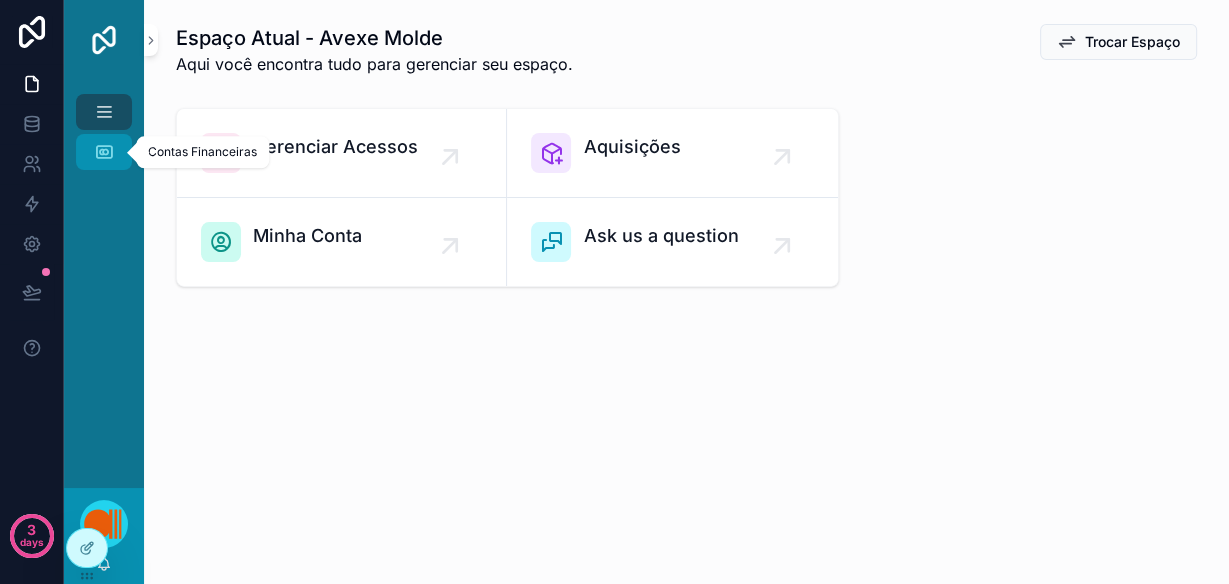 click at bounding box center [104, 152] 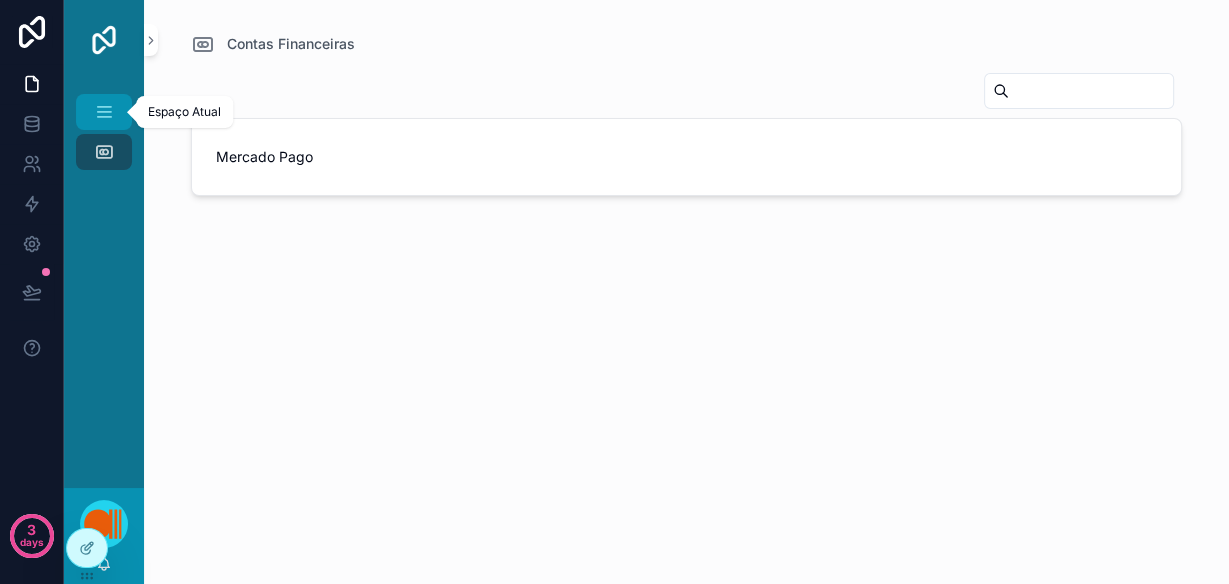 click on "Espaço Atual" at bounding box center (104, 112) 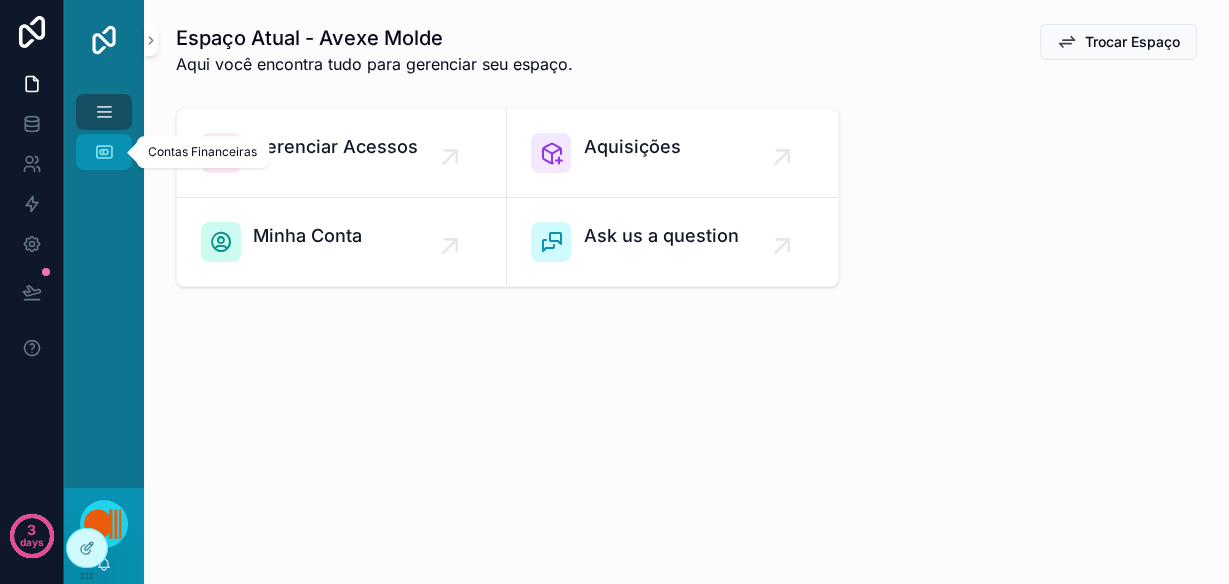 click on "Contas Financeiras" at bounding box center [104, 152] 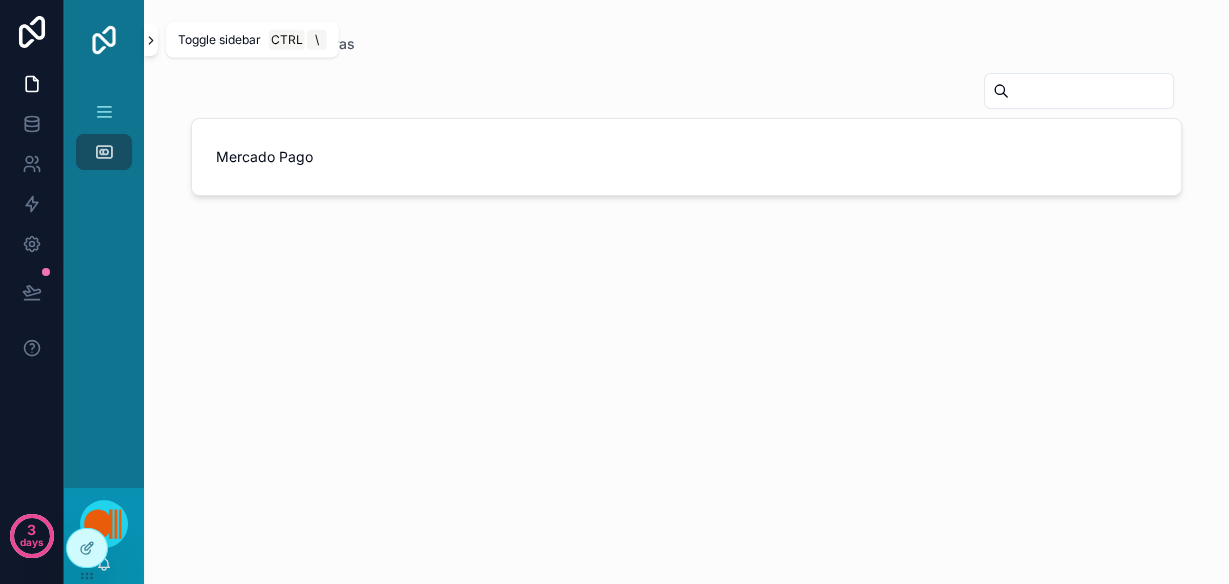 click 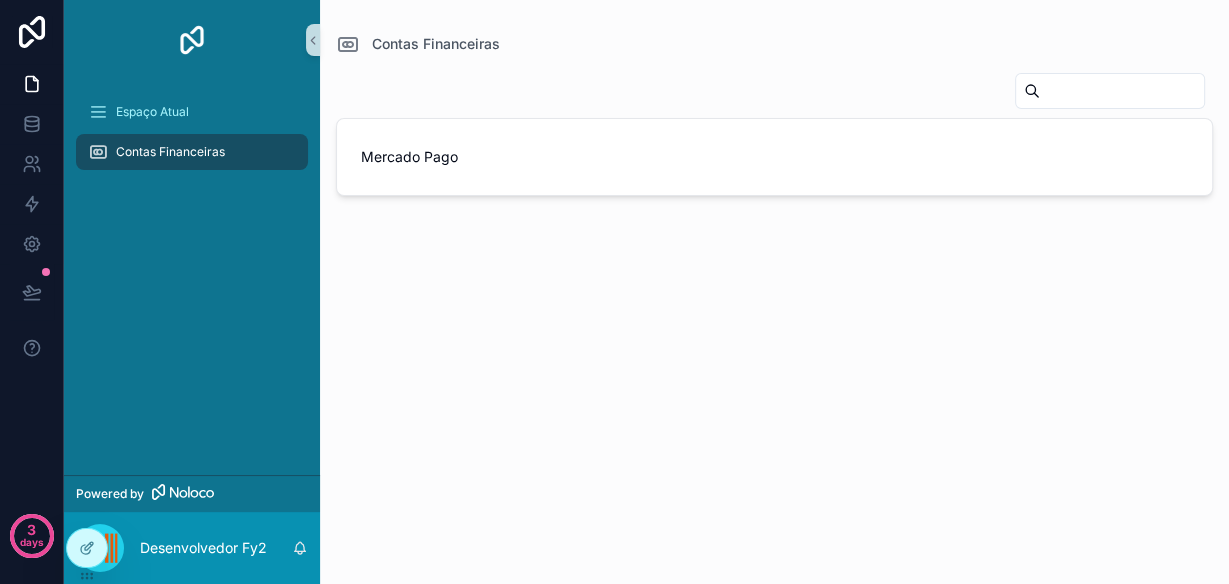 click on "Contas Financeiras Mercado Pago" at bounding box center [774, 280] 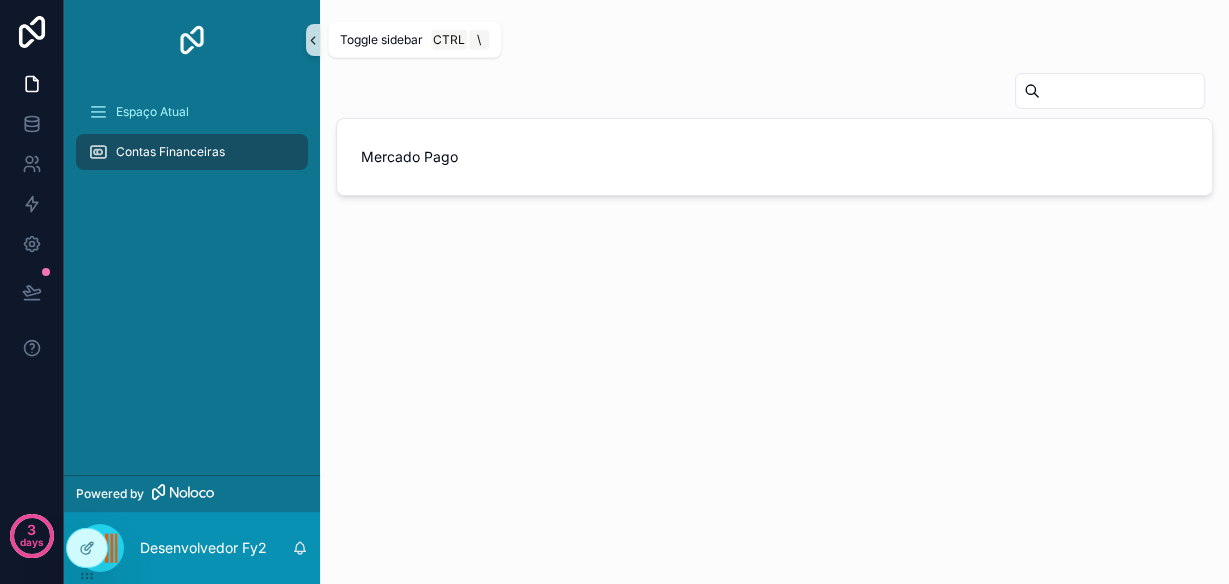click 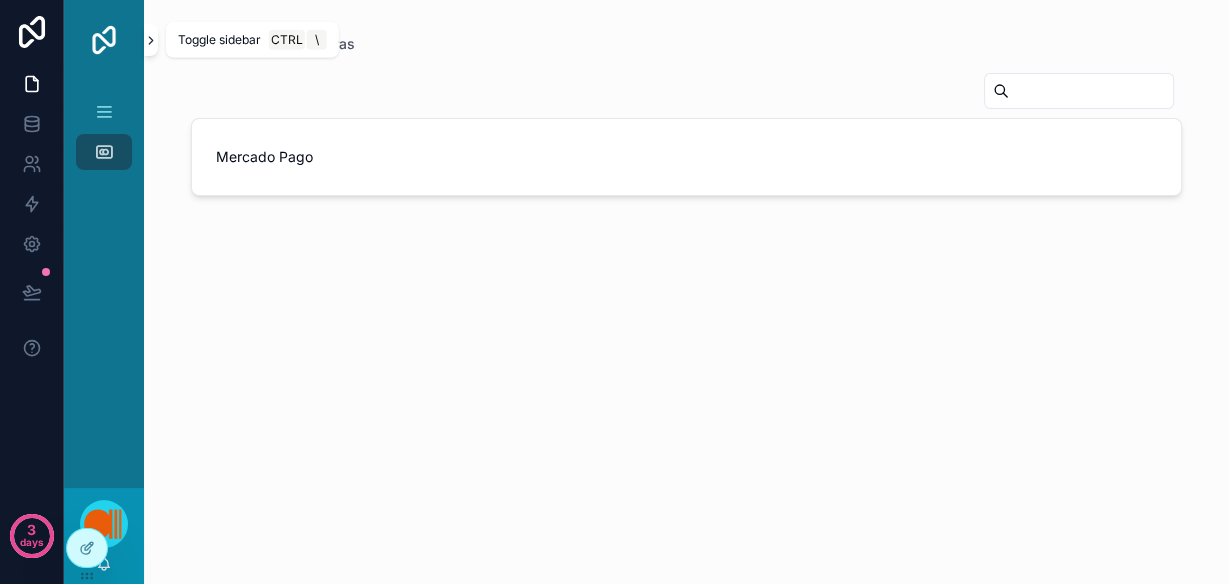 click 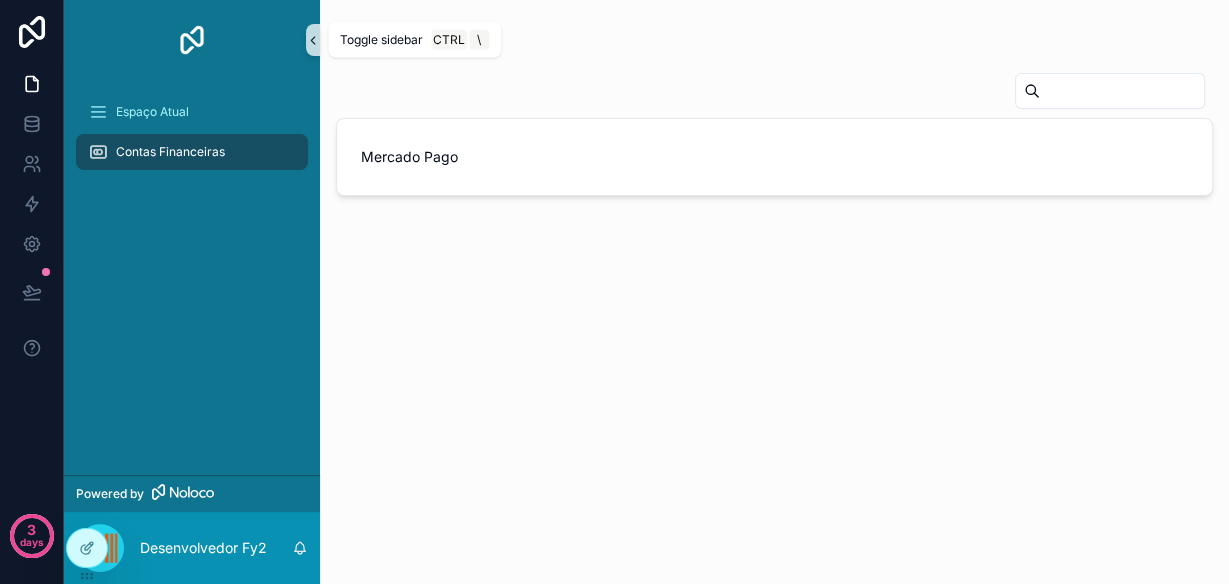 click 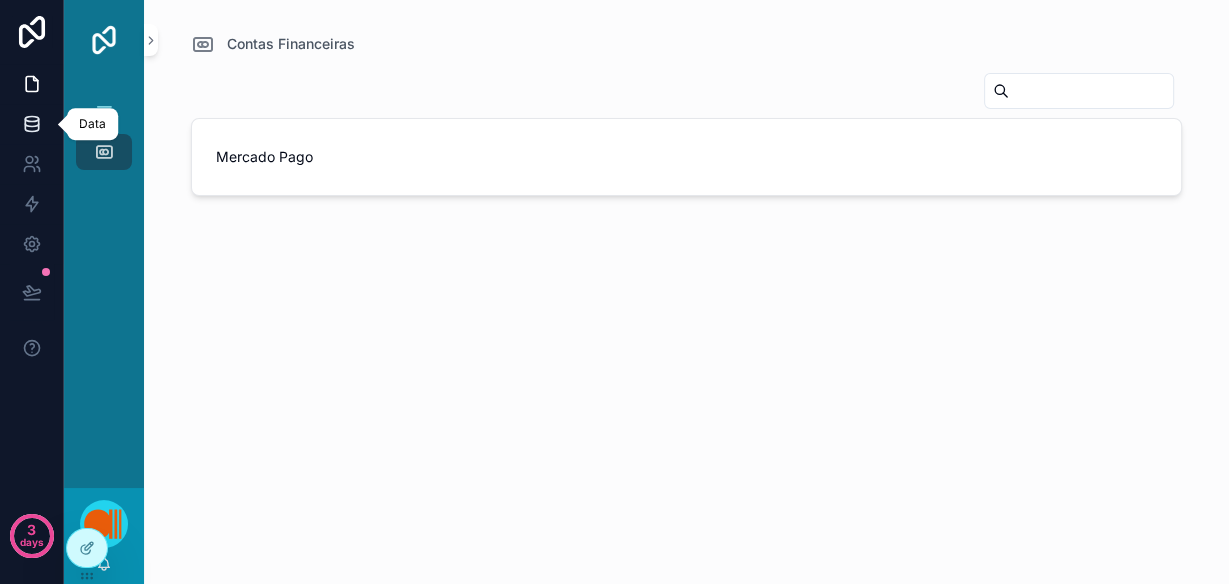 click 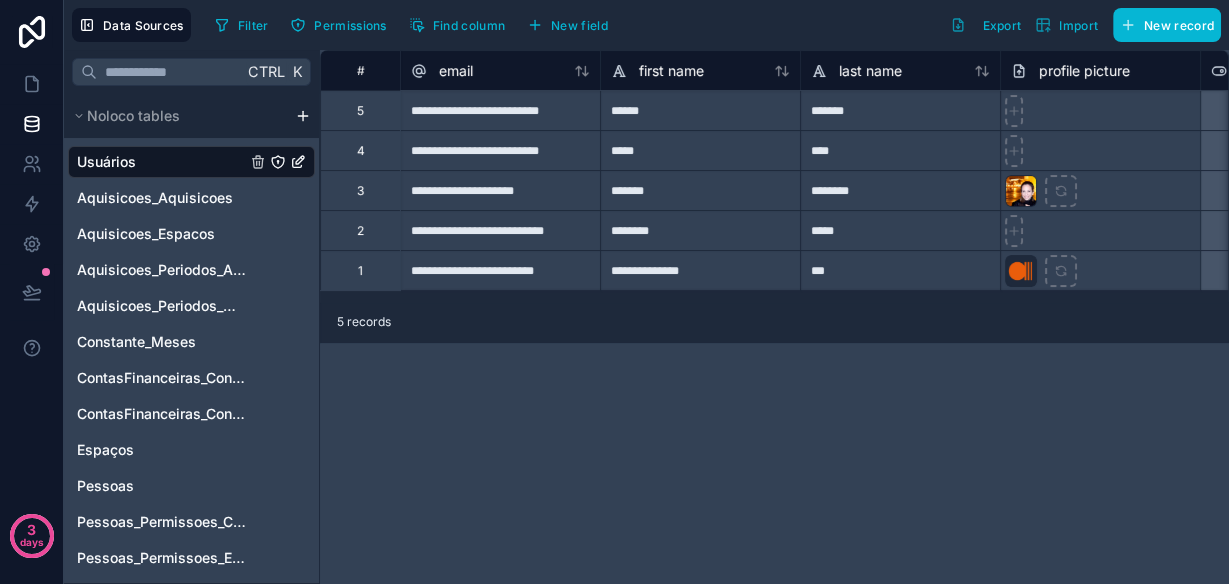 click on "**********" at bounding box center (774, 317) 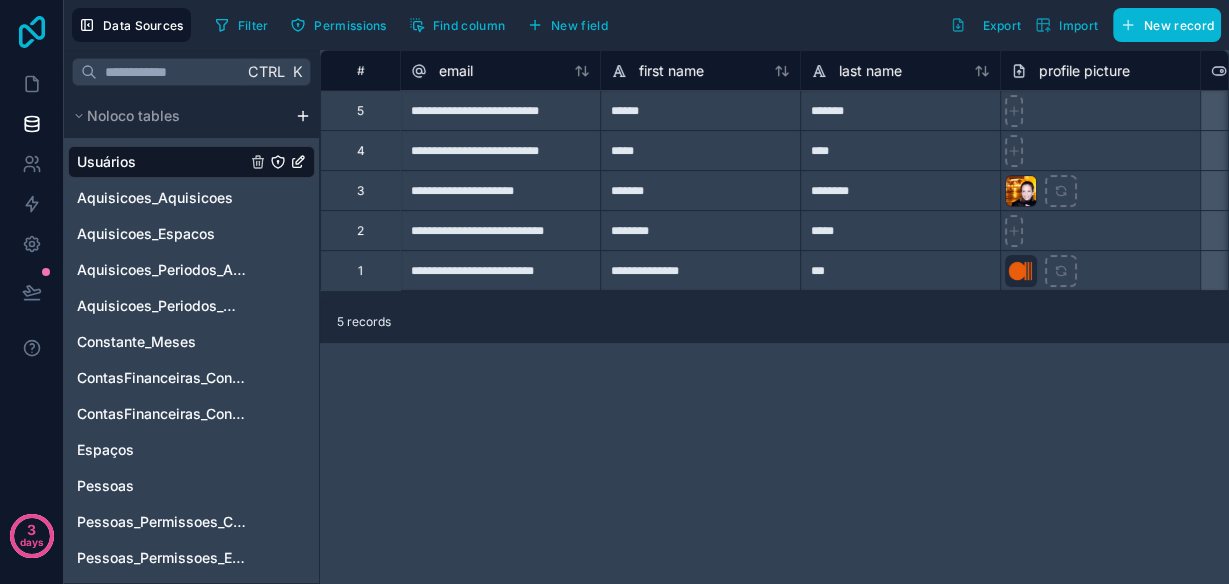 click 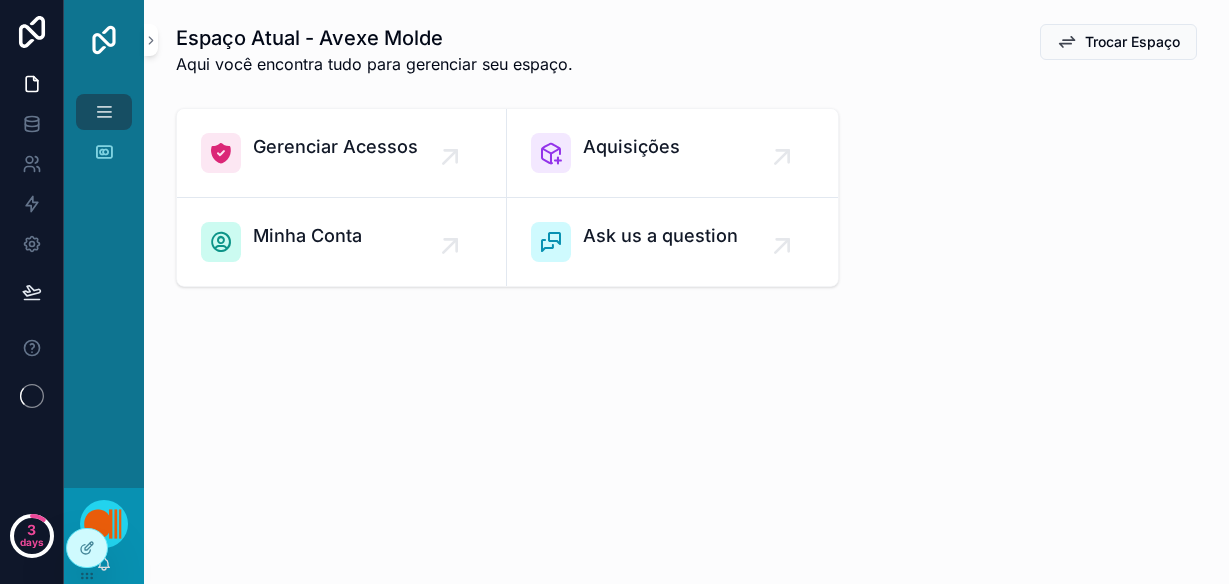 scroll, scrollTop: 0, scrollLeft: 0, axis: both 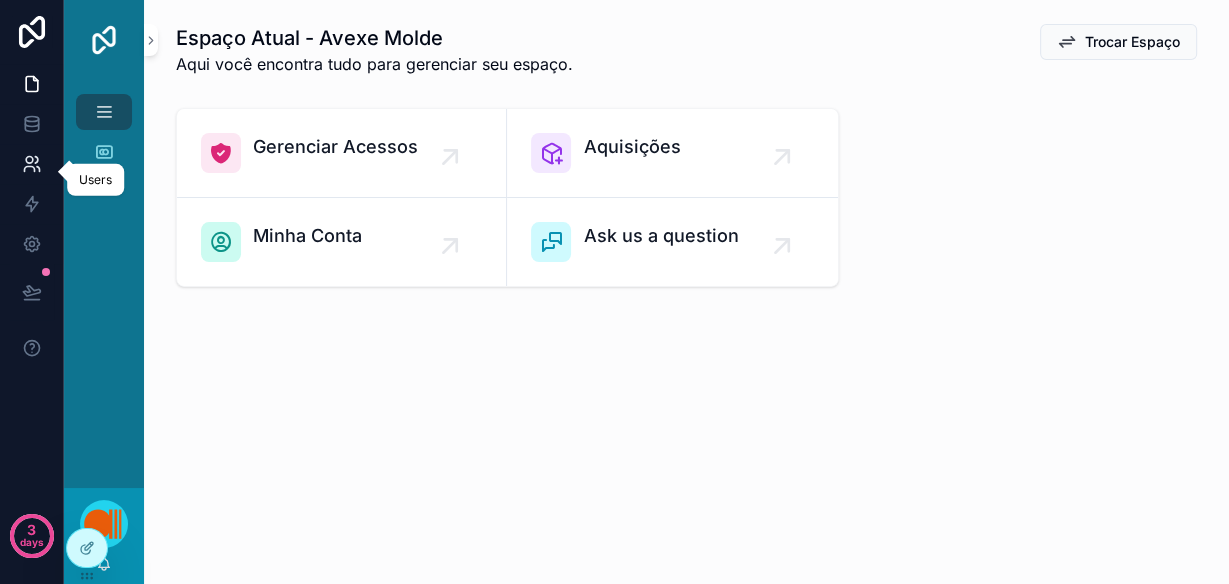 click 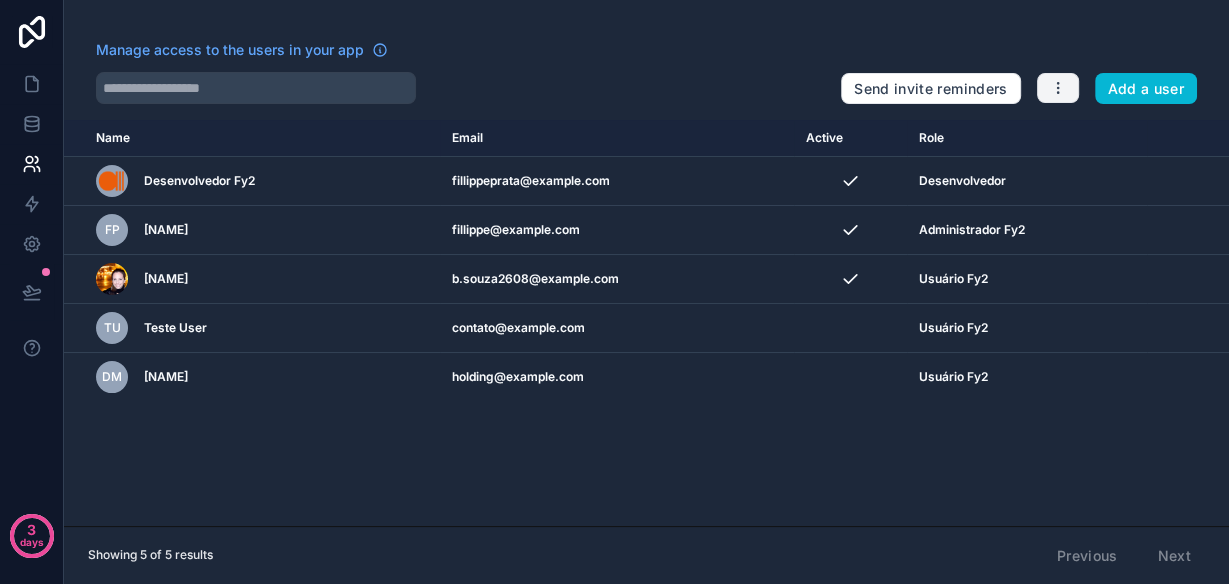 click at bounding box center (1058, 88) 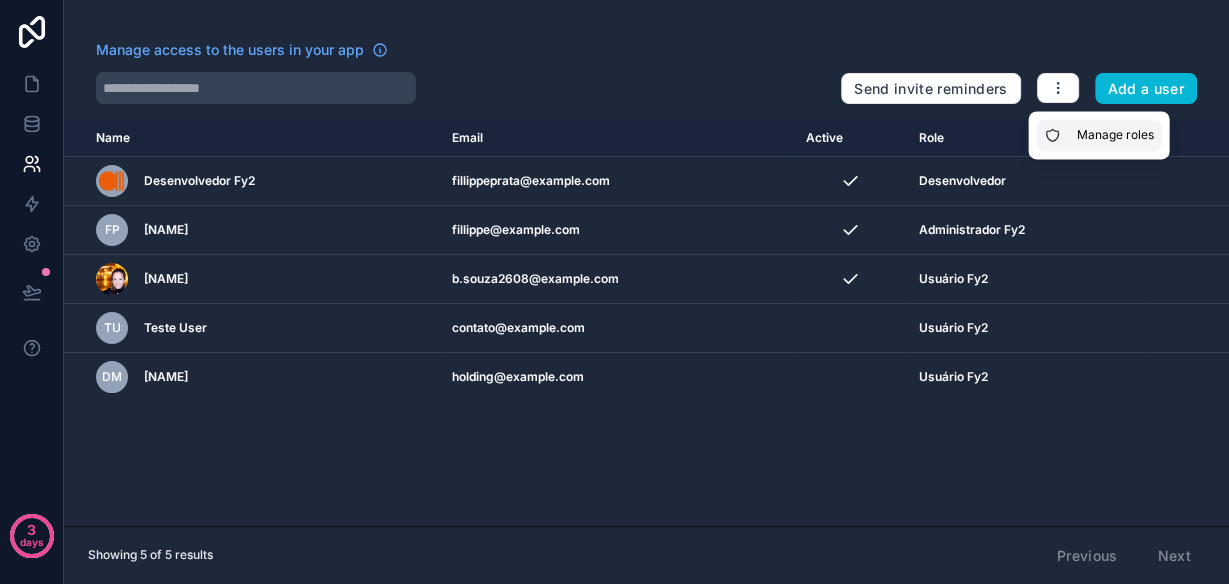 click on "Manage roles" at bounding box center [1098, 135] 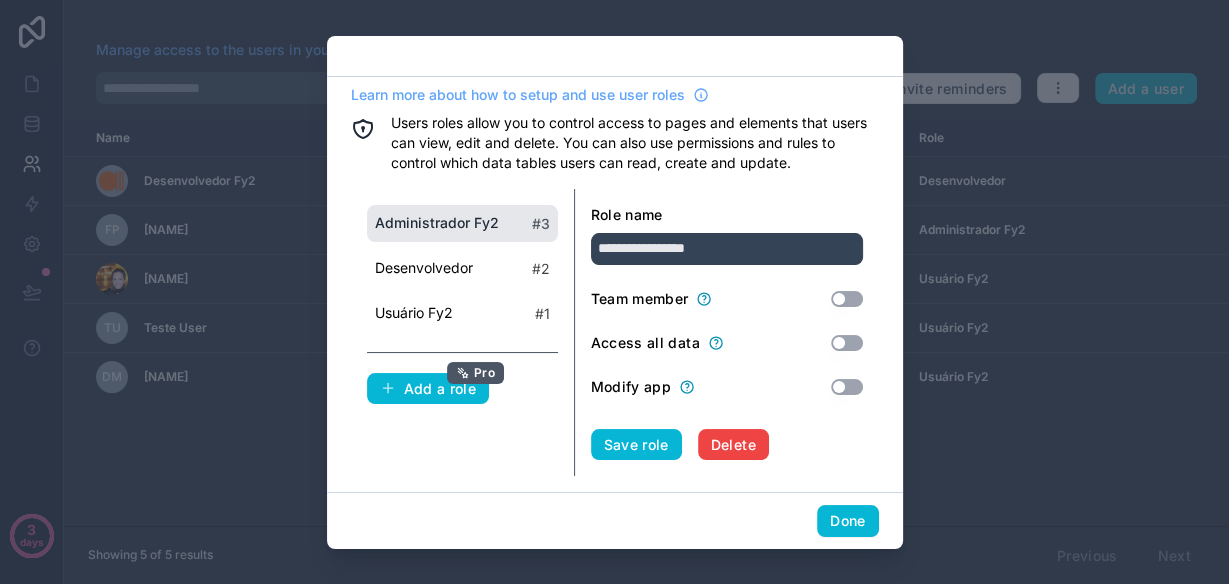 click on "Administrador Fy2 # 3" at bounding box center (462, 223) 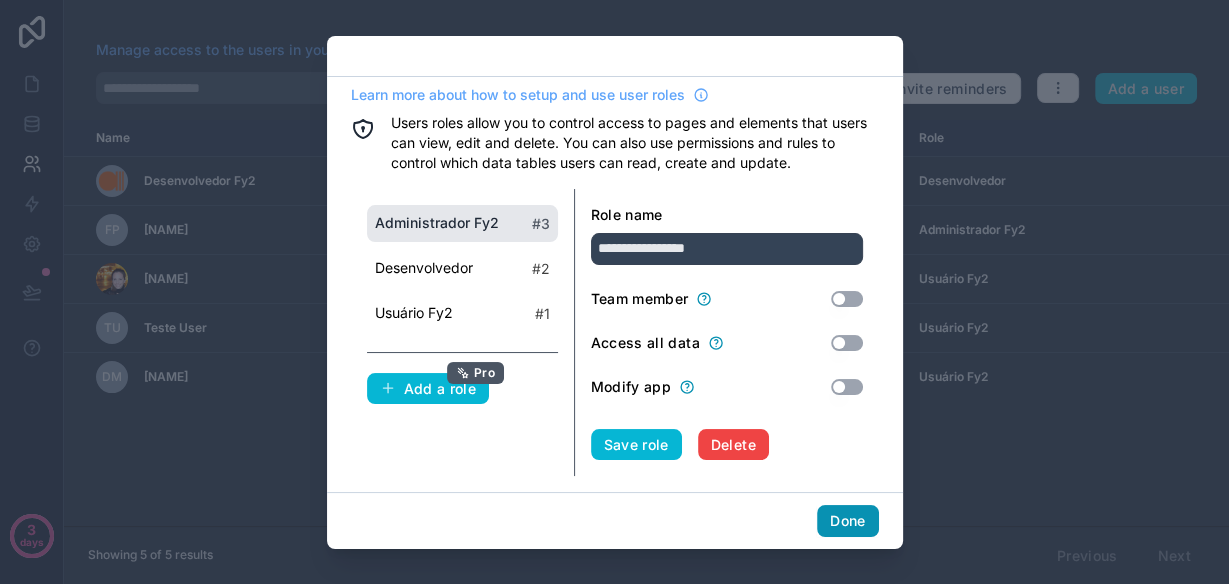click on "Done" at bounding box center [847, 521] 